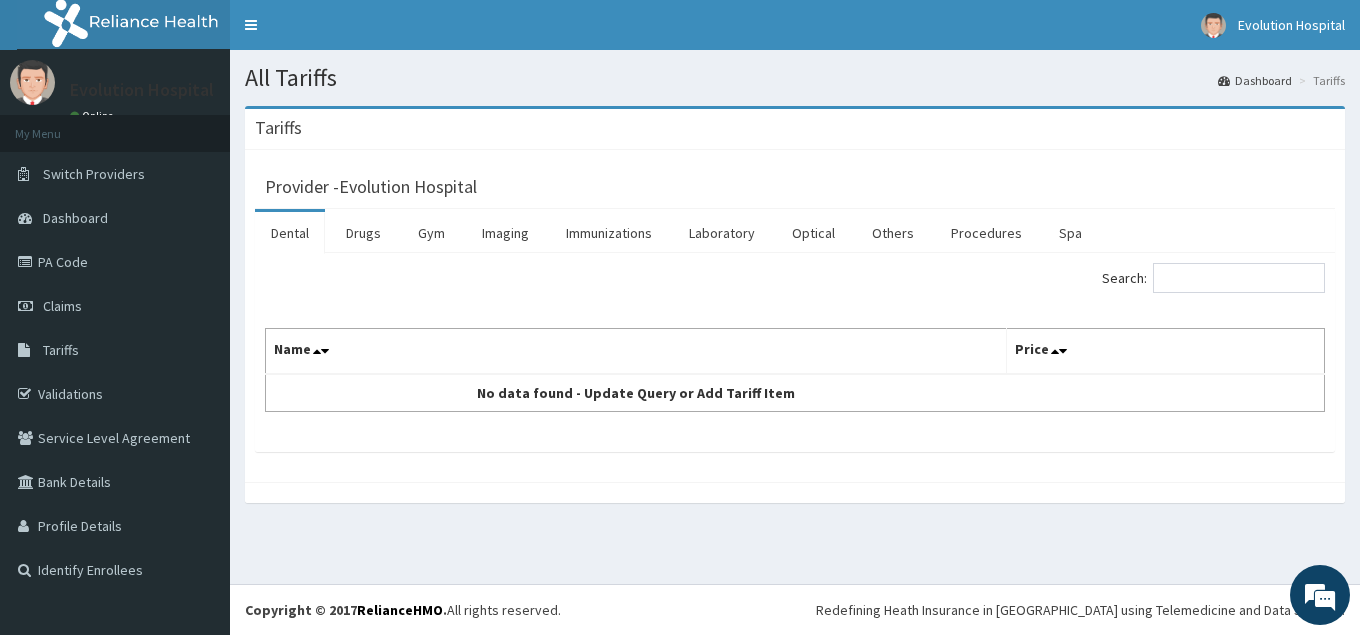 scroll, scrollTop: 0, scrollLeft: 0, axis: both 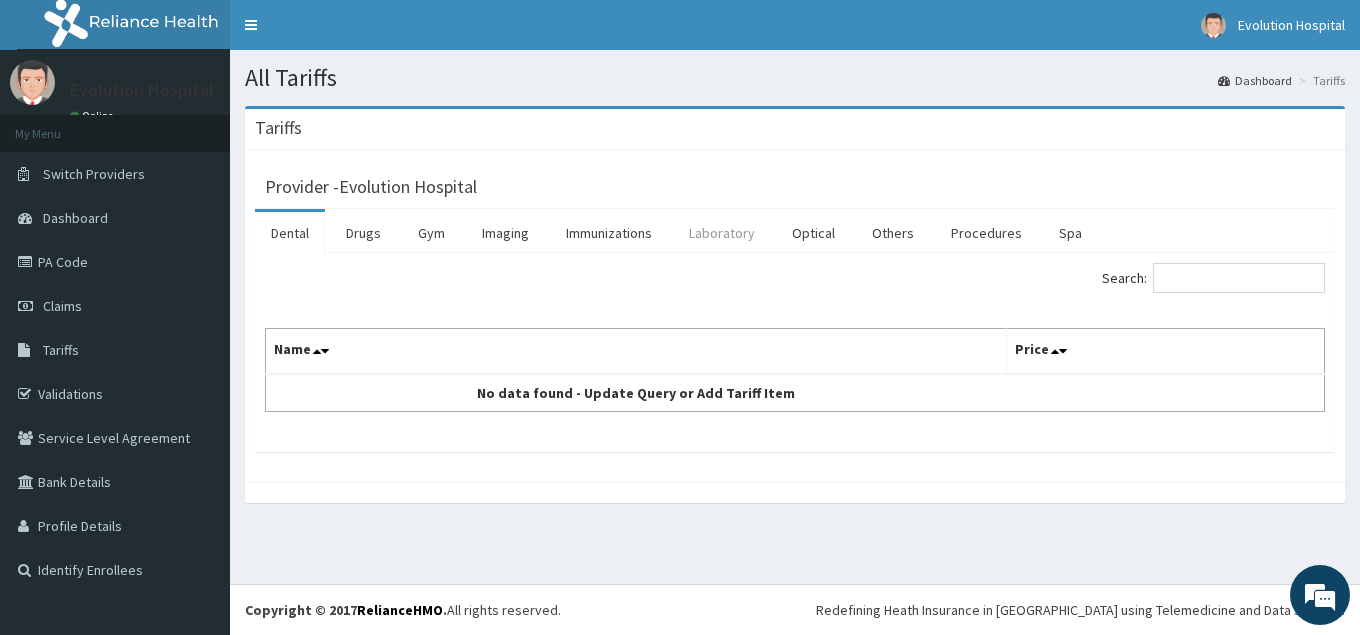 click on "Laboratory" at bounding box center [722, 233] 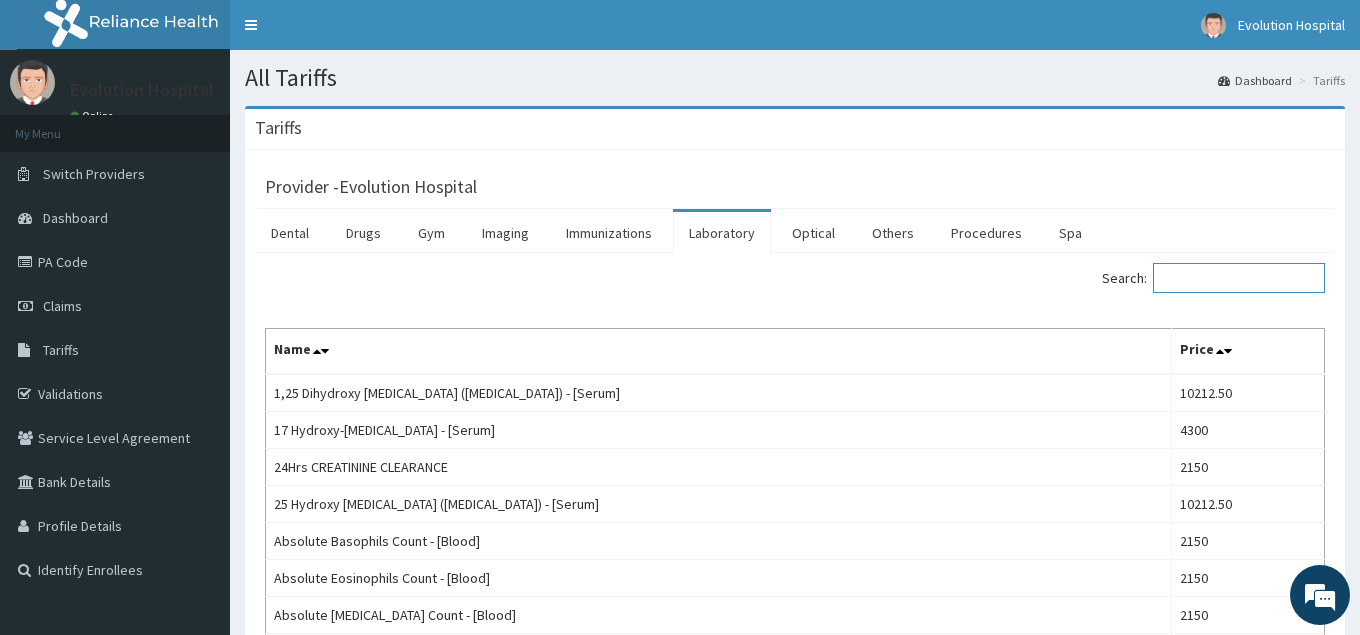 click on "Search:" at bounding box center [1239, 278] 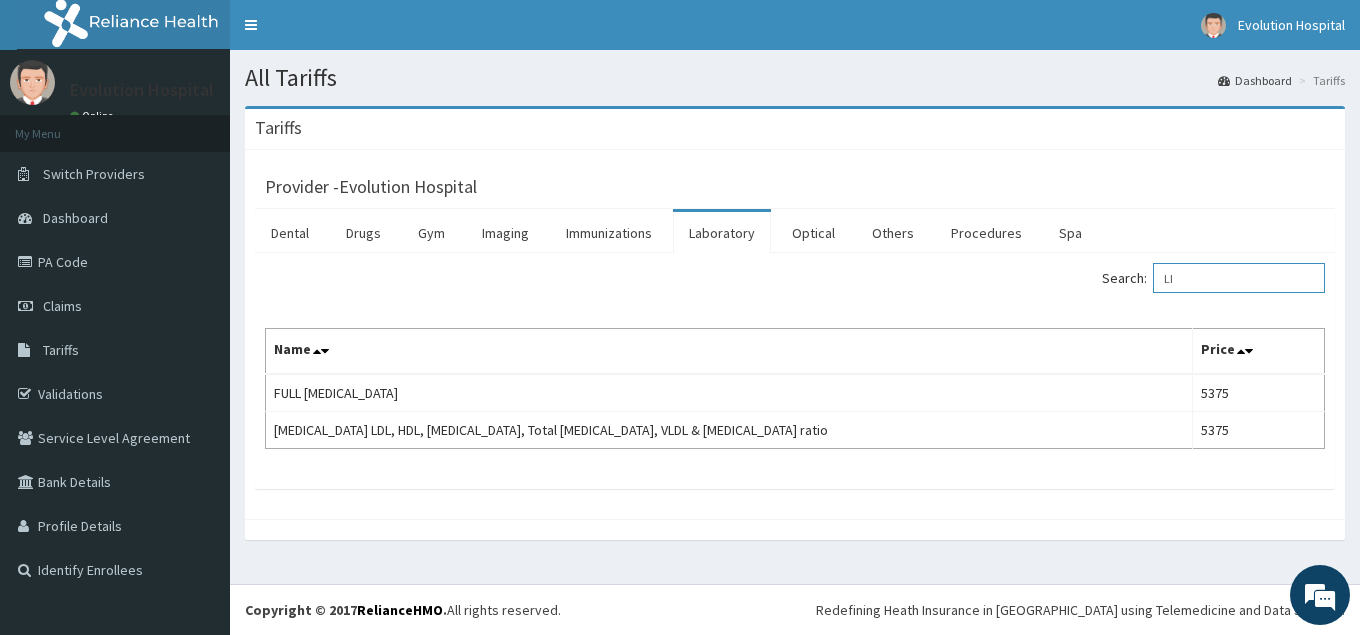 type on "L" 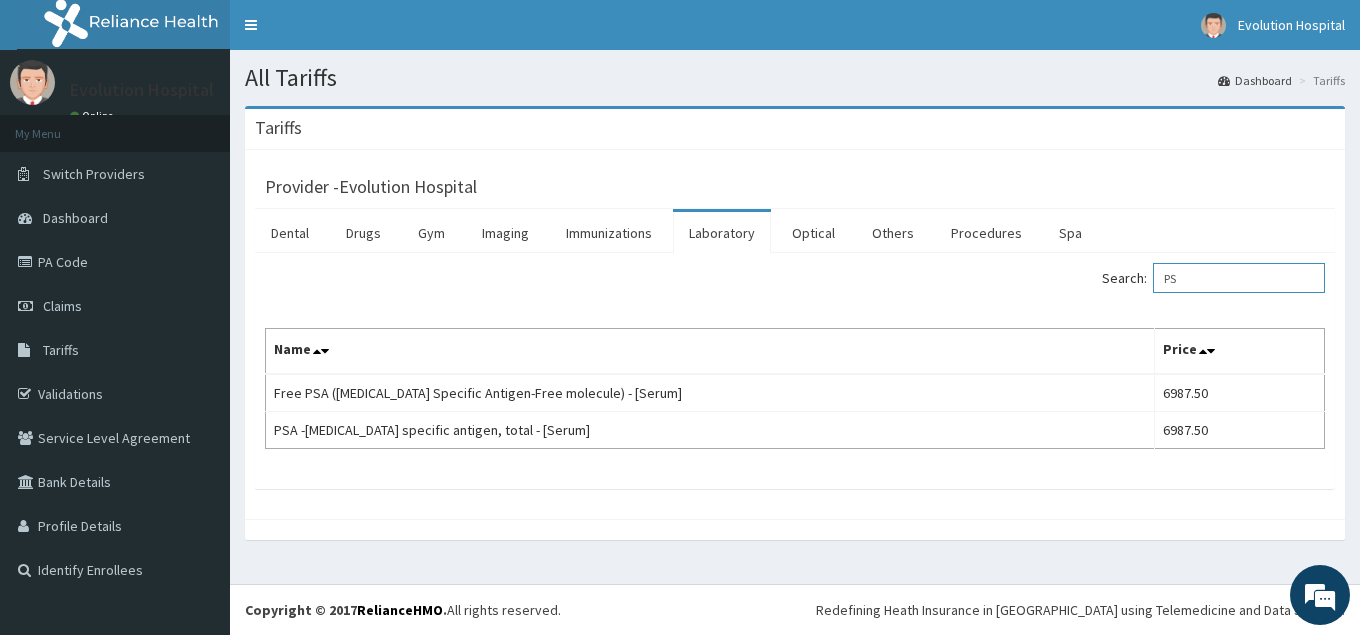 type on "P" 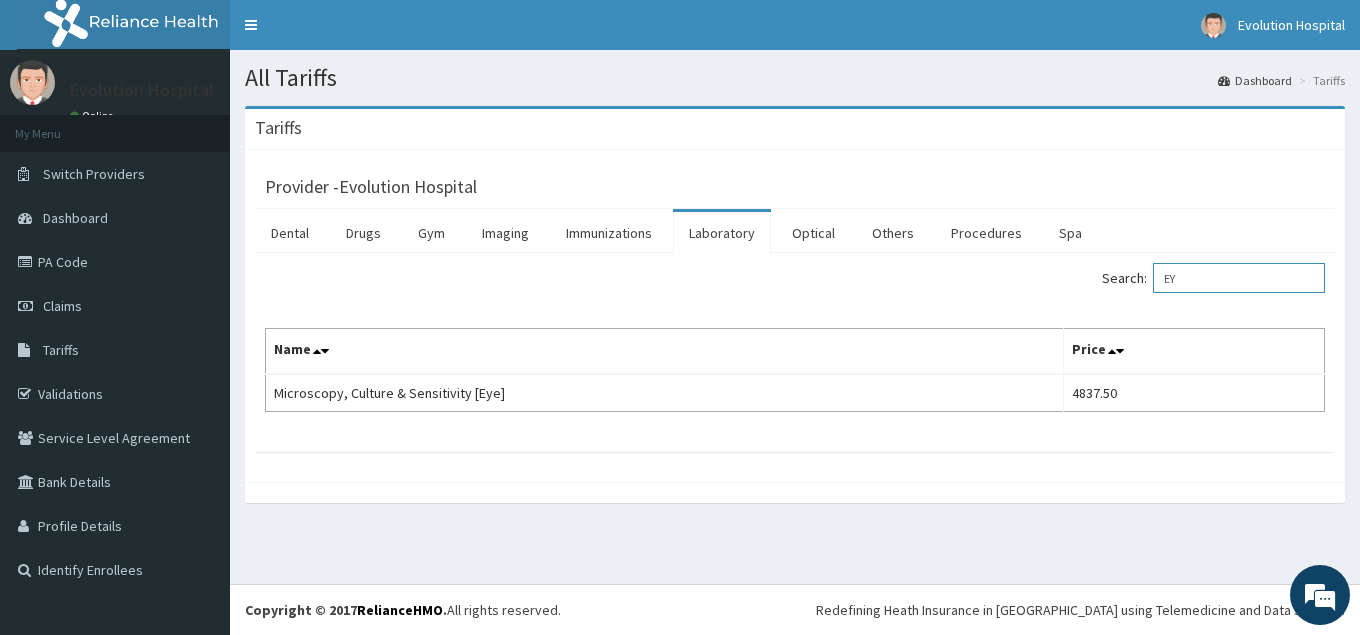 type on "E" 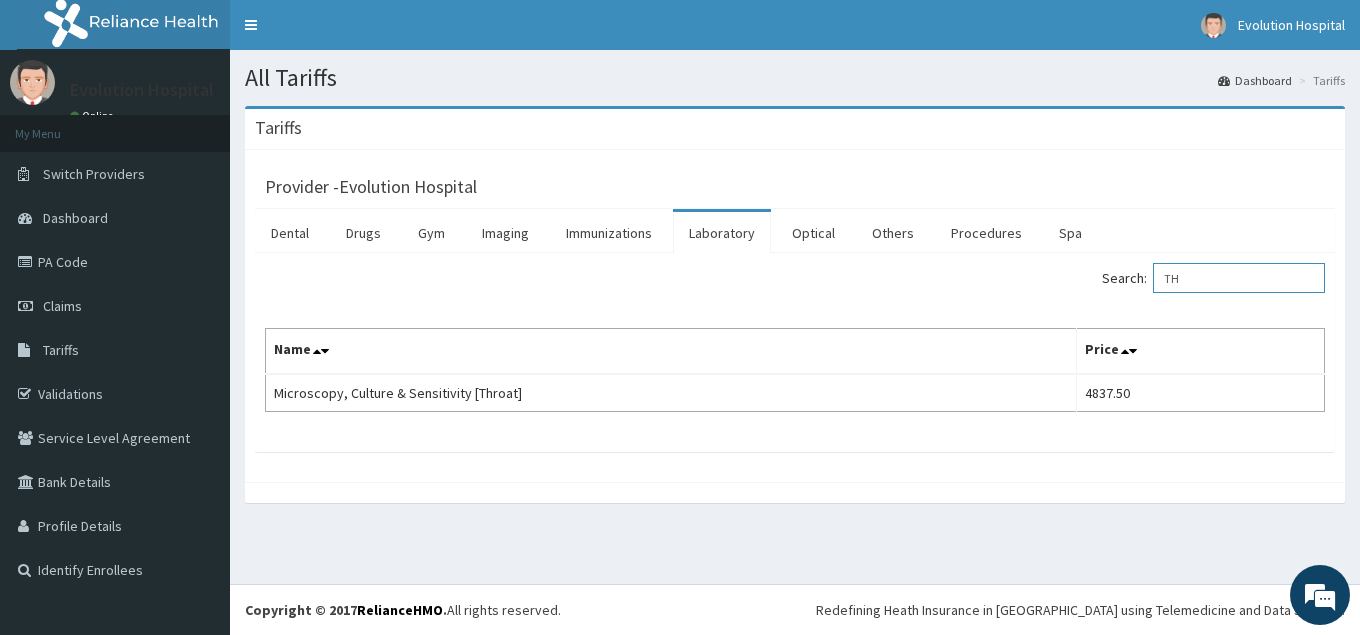 type on "T" 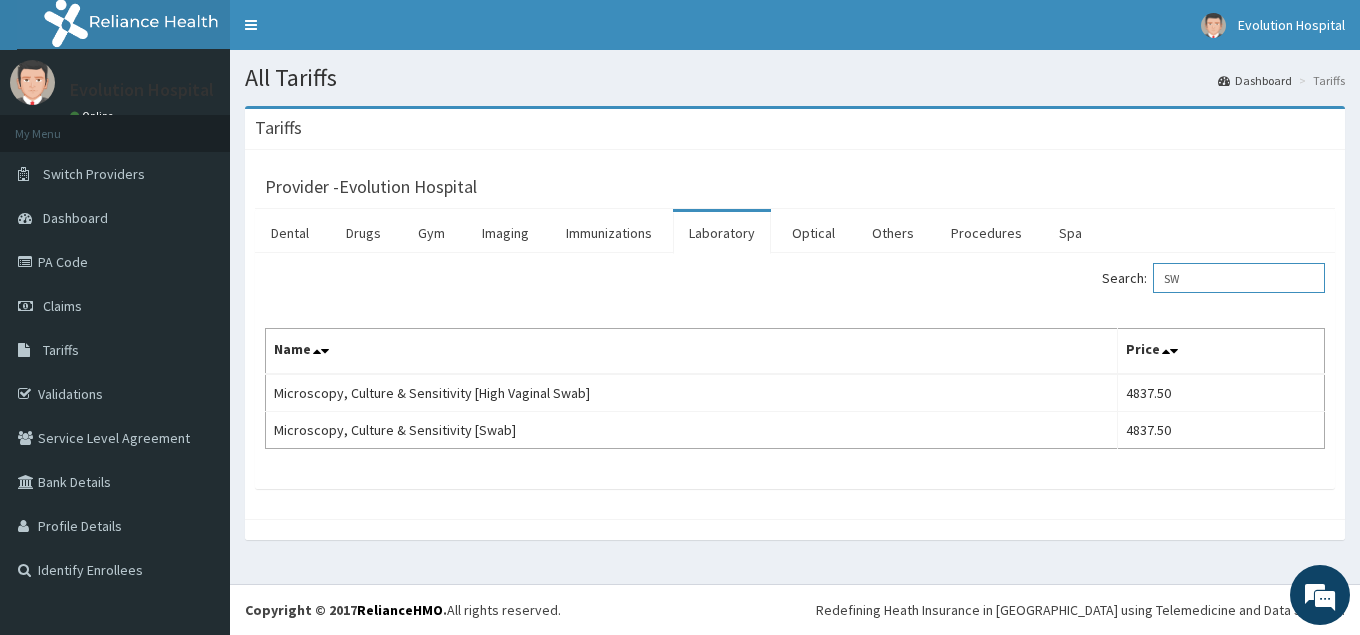 type on "S" 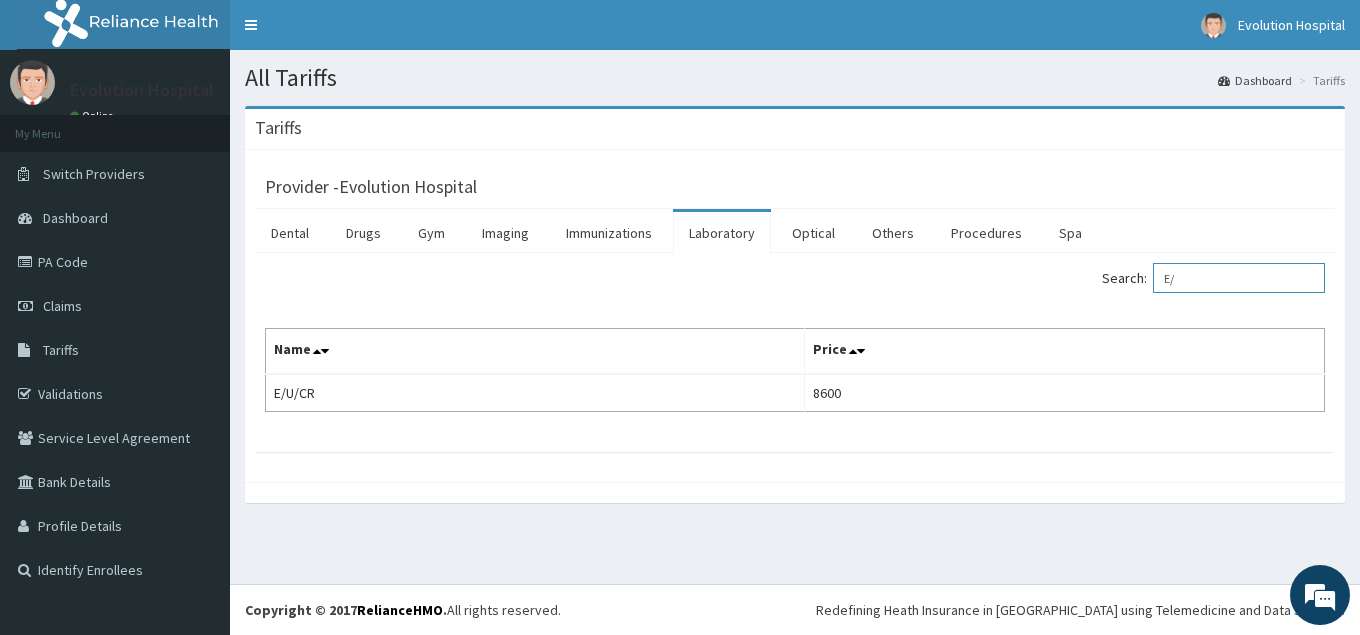 type on "E" 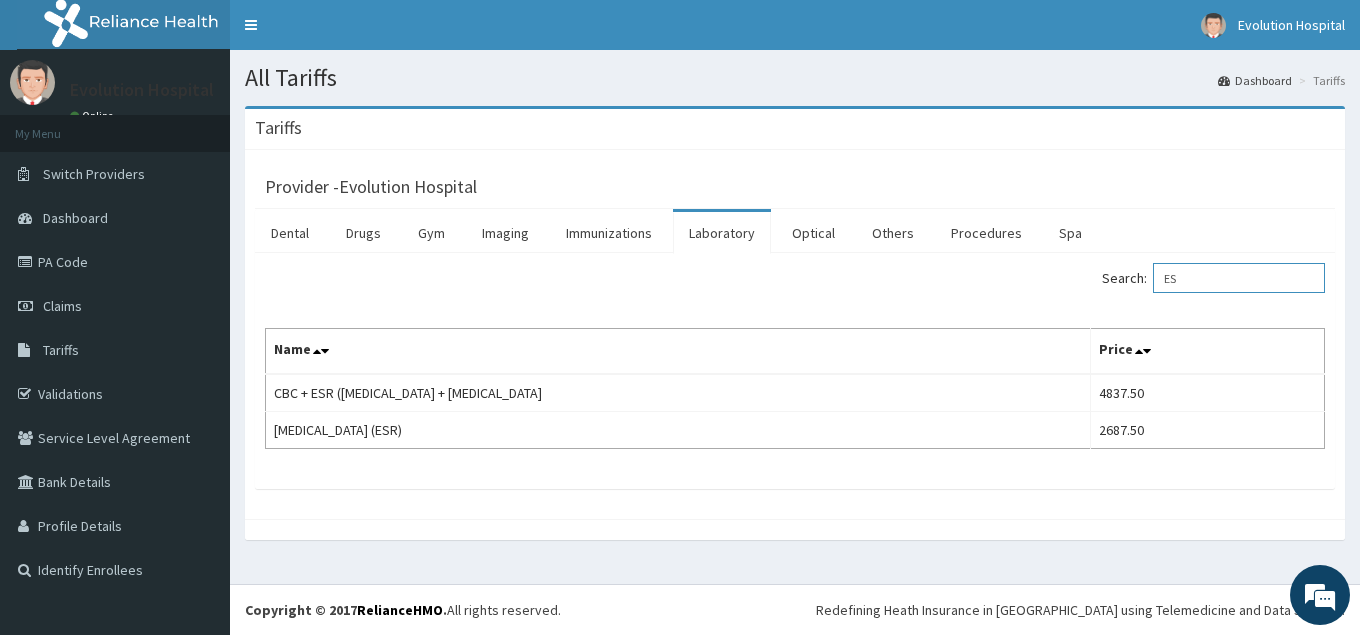 type on "E" 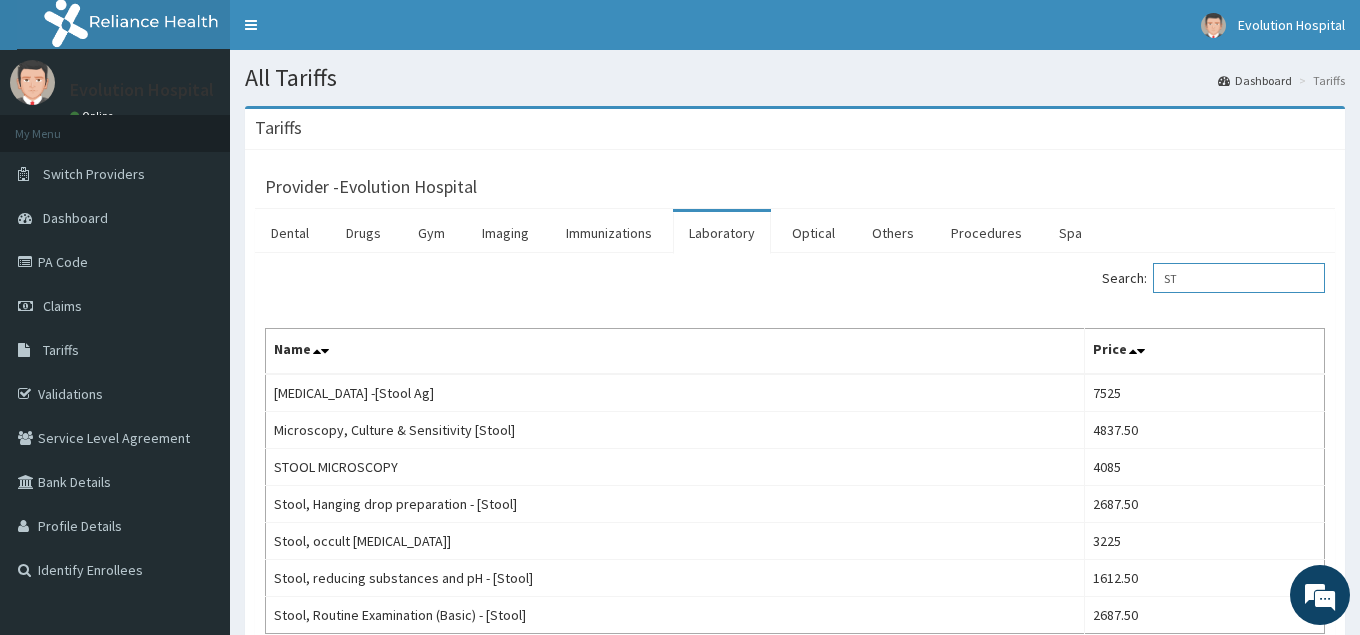 type on "S" 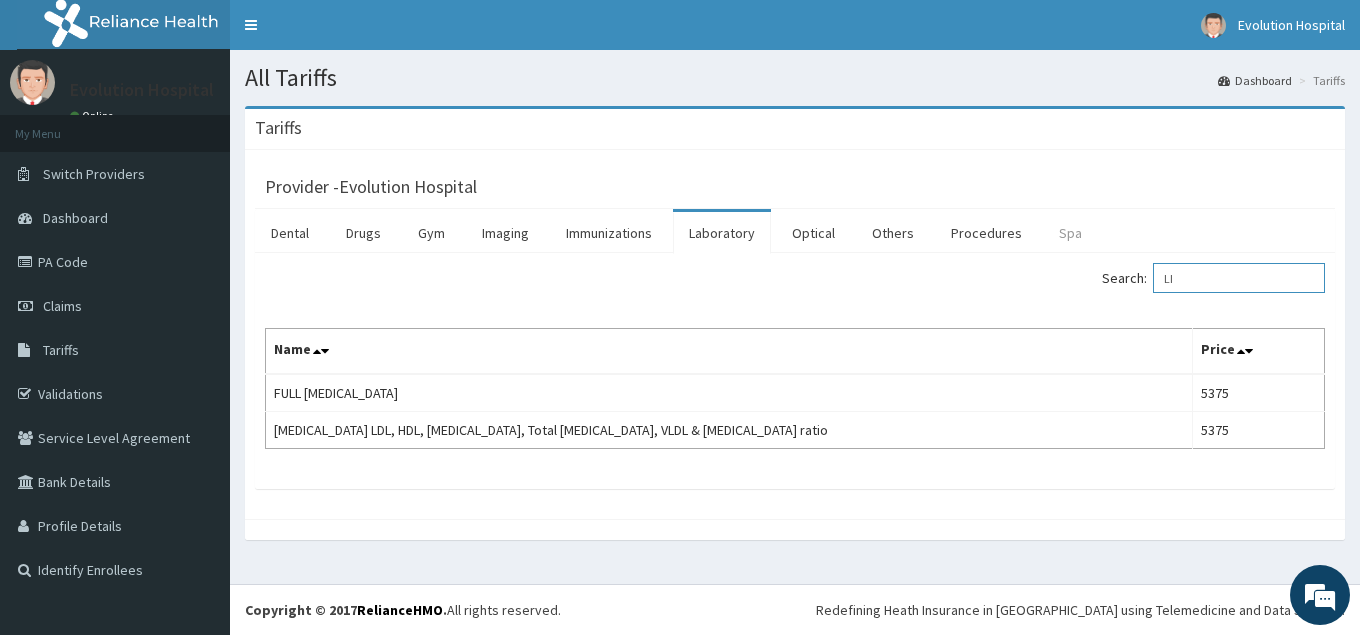 type on "L" 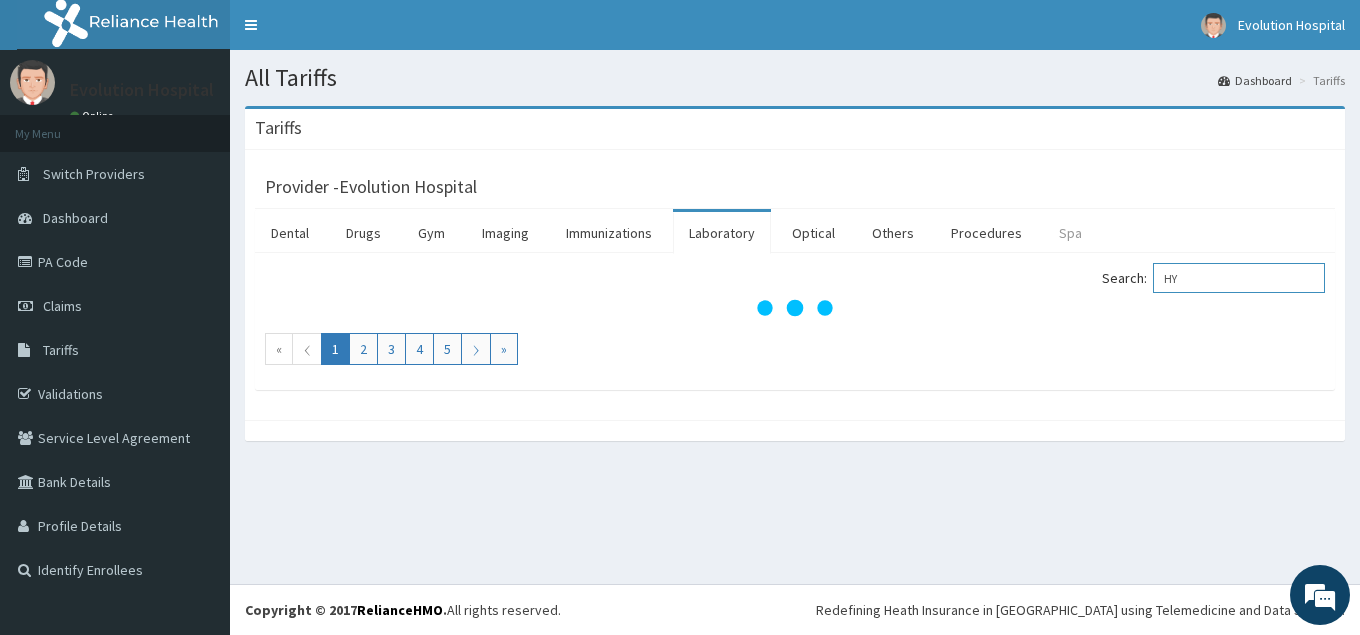 type on "H" 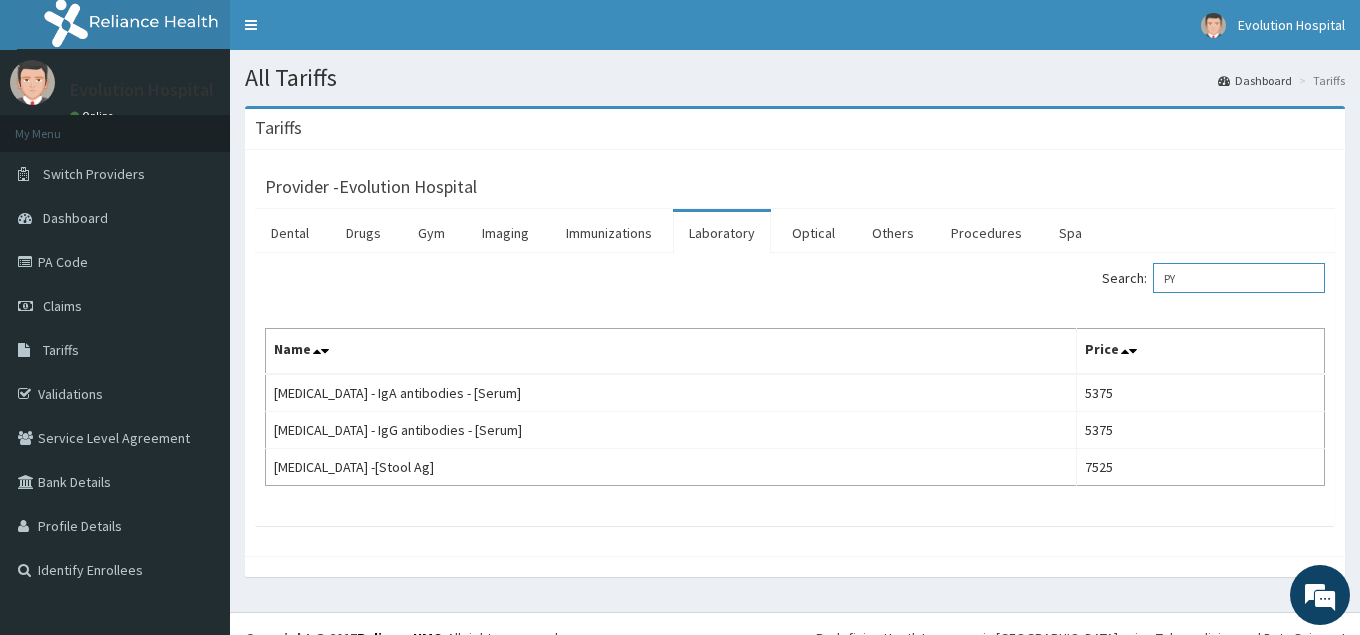 type on "P" 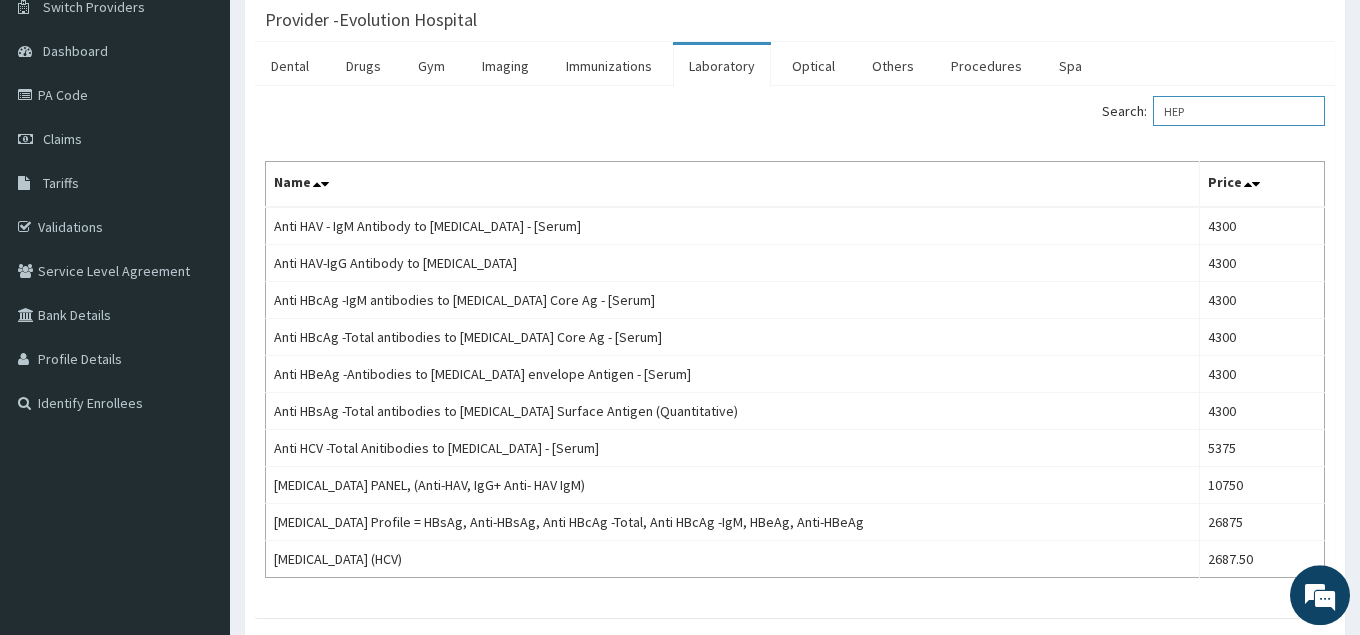 scroll, scrollTop: 178, scrollLeft: 0, axis: vertical 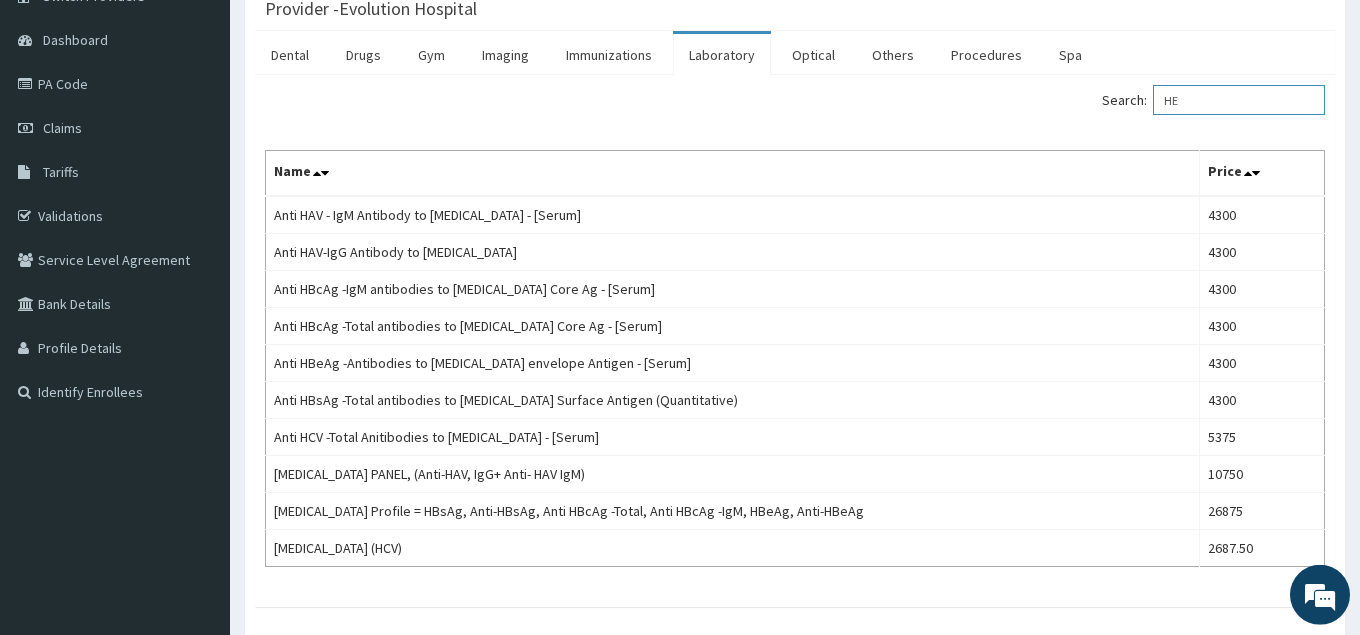 type on "H" 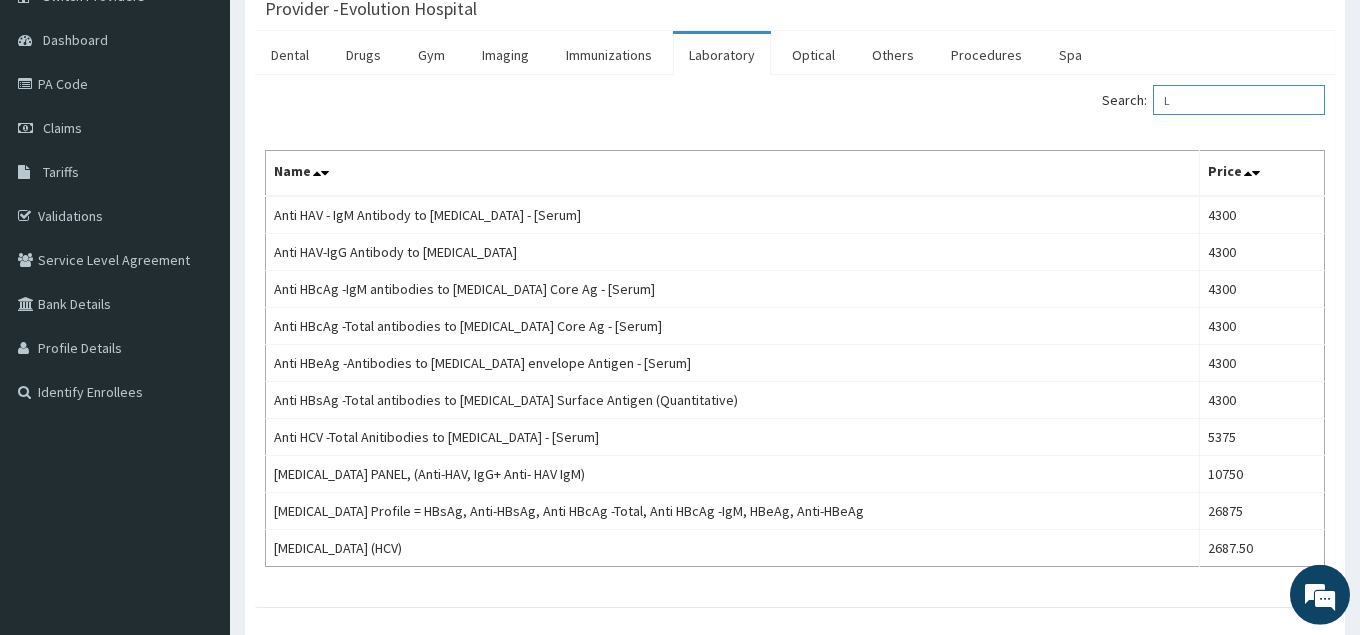scroll, scrollTop: 0, scrollLeft: 0, axis: both 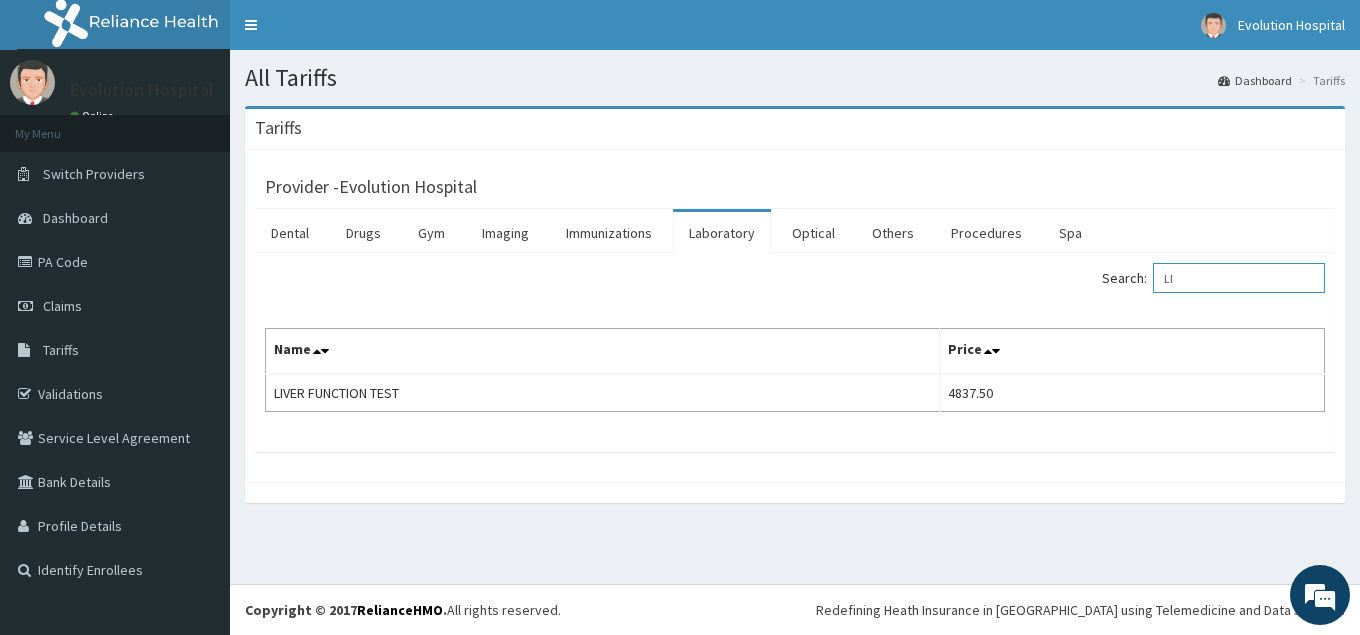 type on "L" 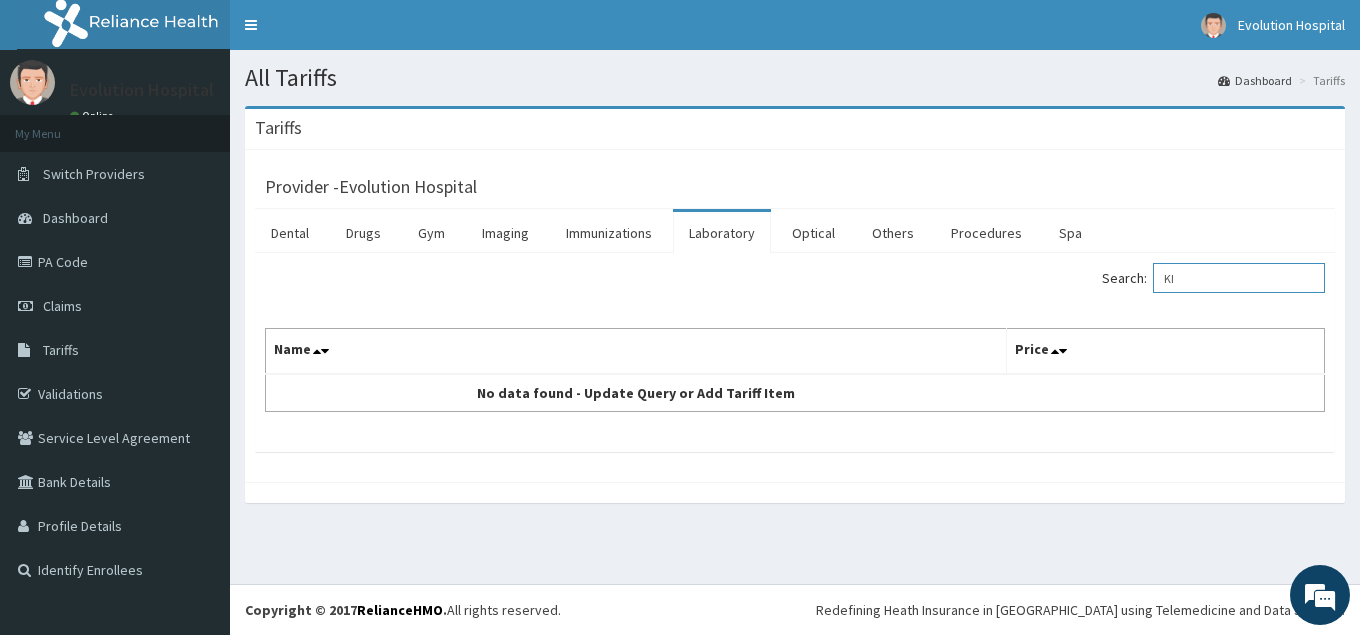 type on "K" 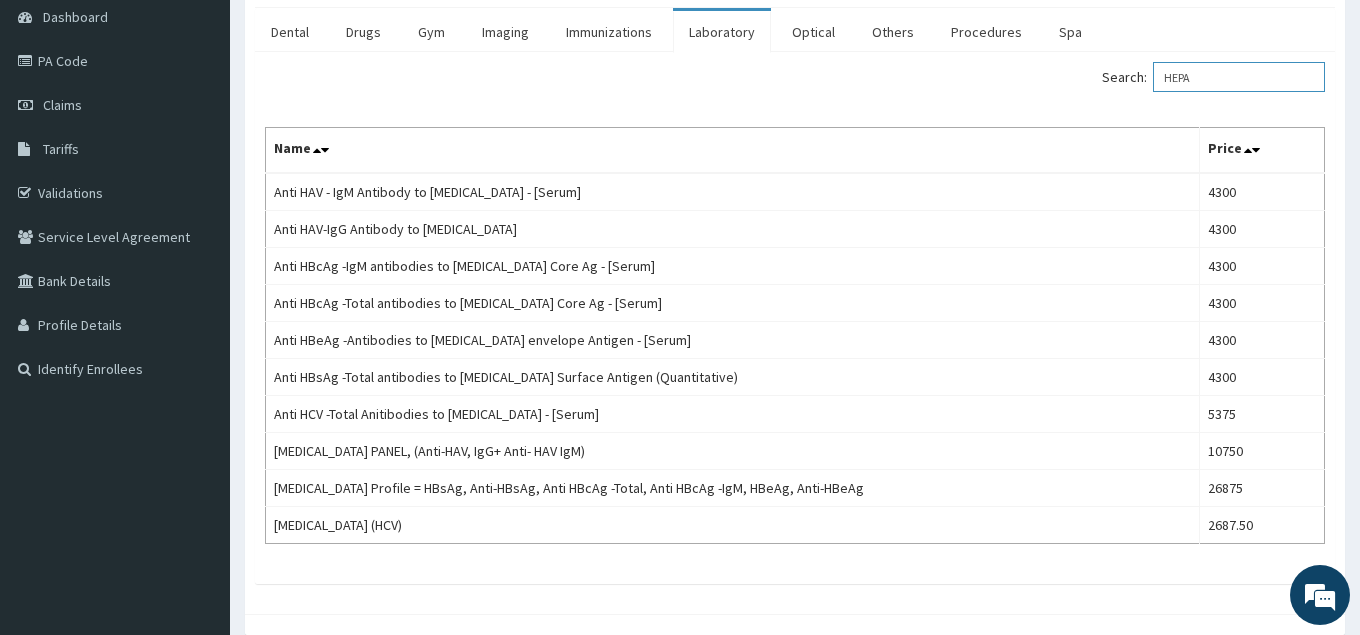 scroll, scrollTop: 218, scrollLeft: 0, axis: vertical 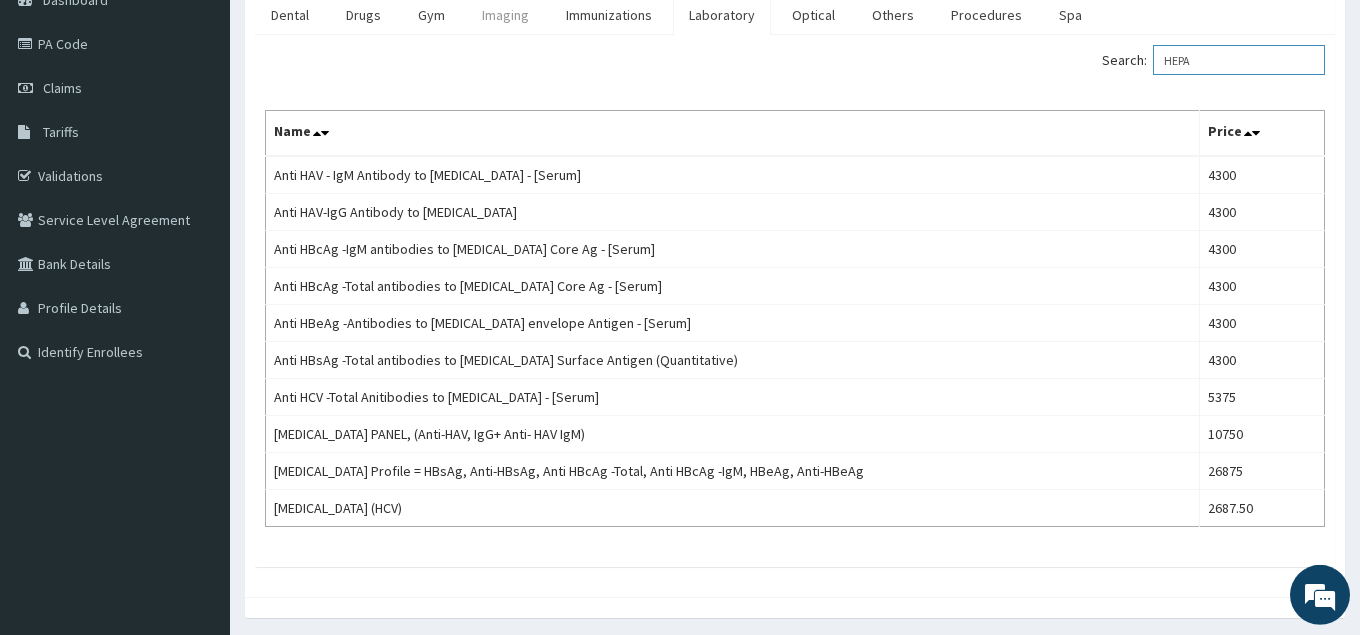 type on "HEPA" 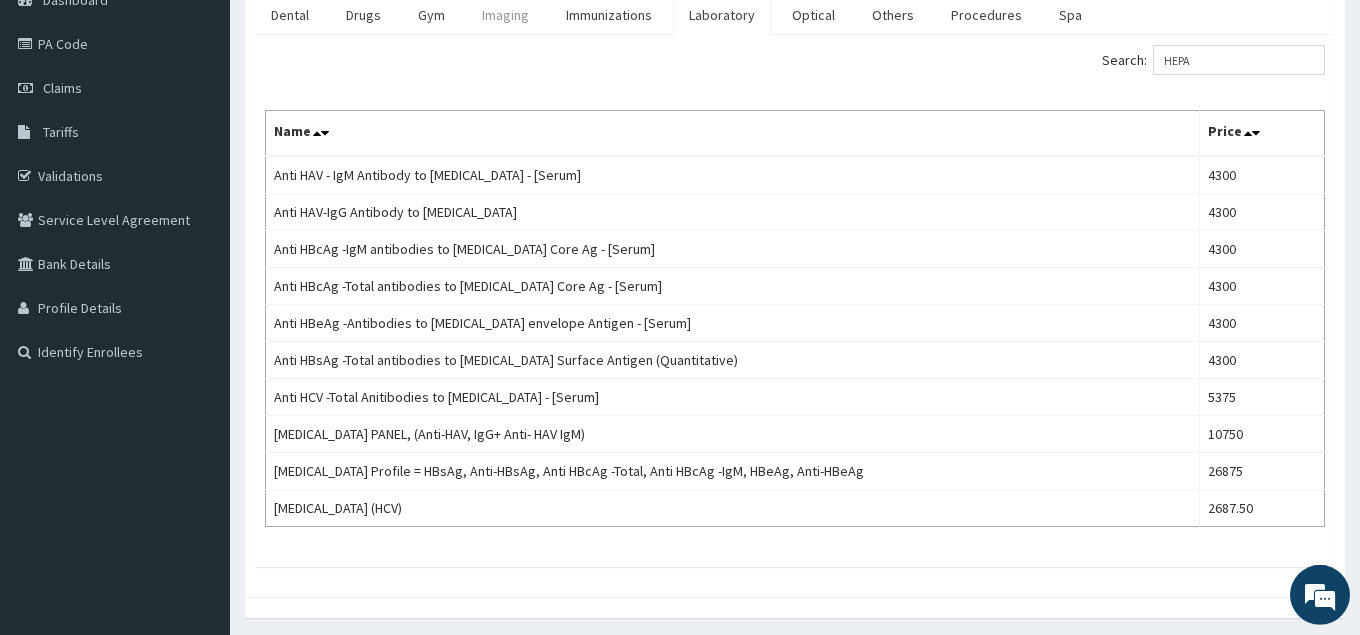 click on "Imaging" at bounding box center (505, 15) 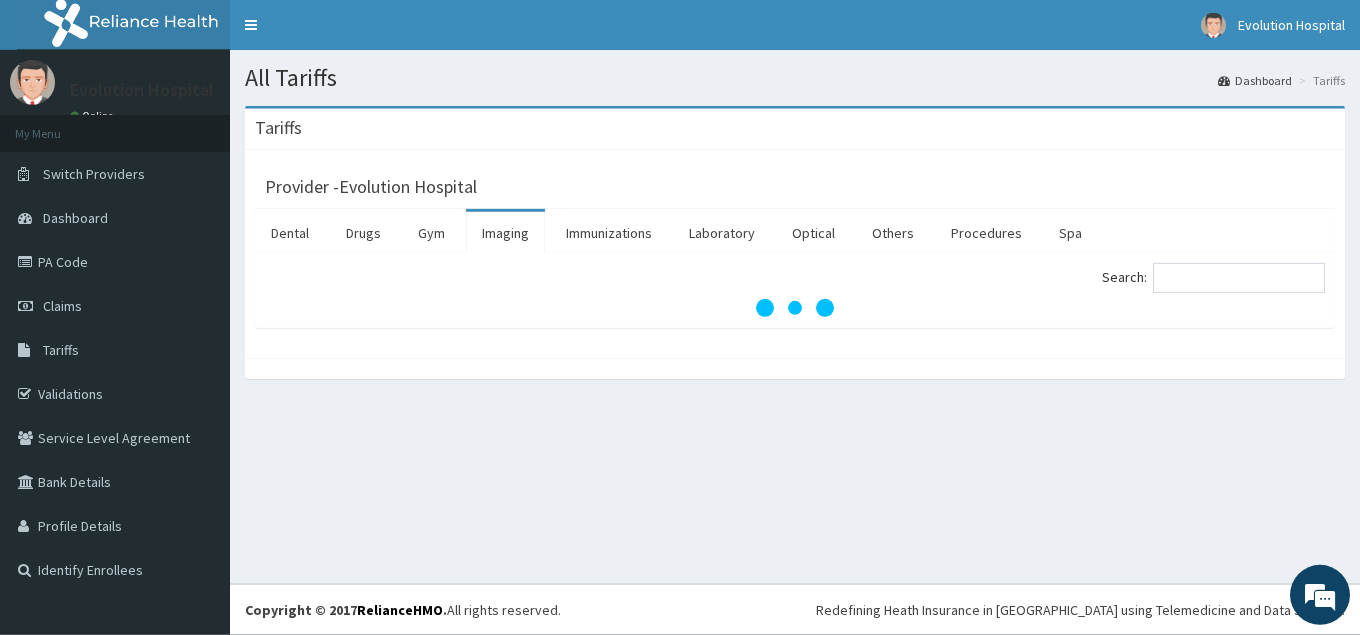 scroll, scrollTop: 0, scrollLeft: 0, axis: both 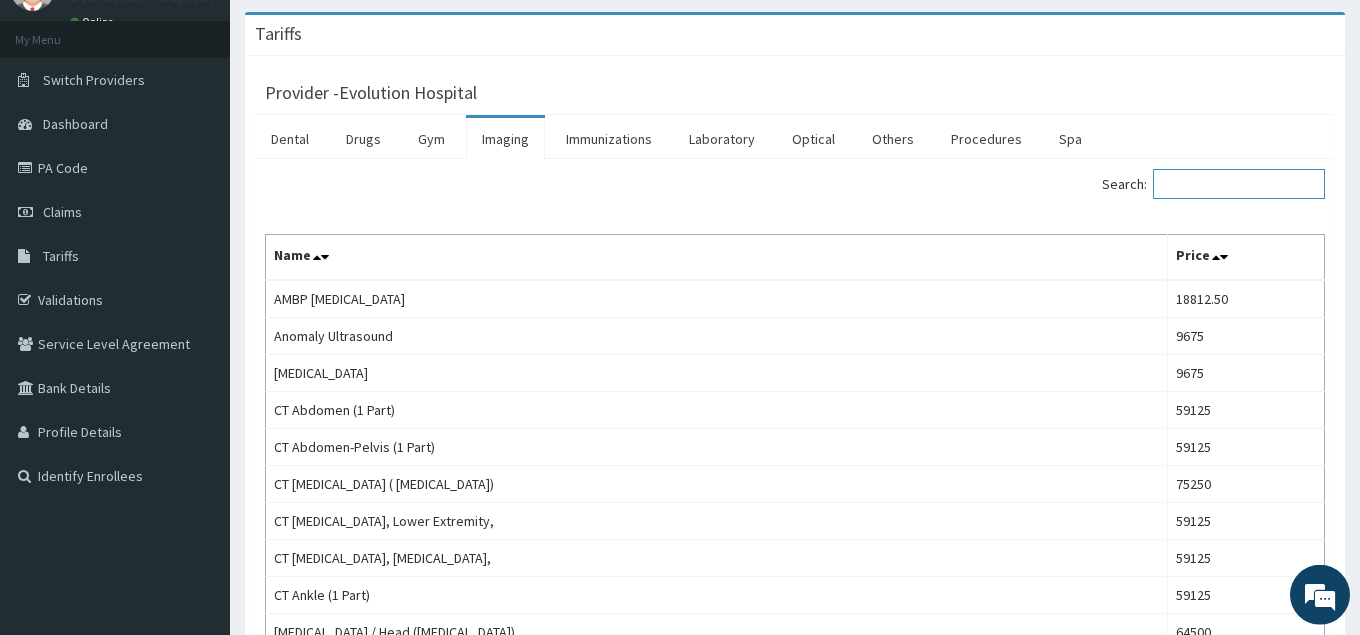 click on "Search:" at bounding box center (1239, 184) 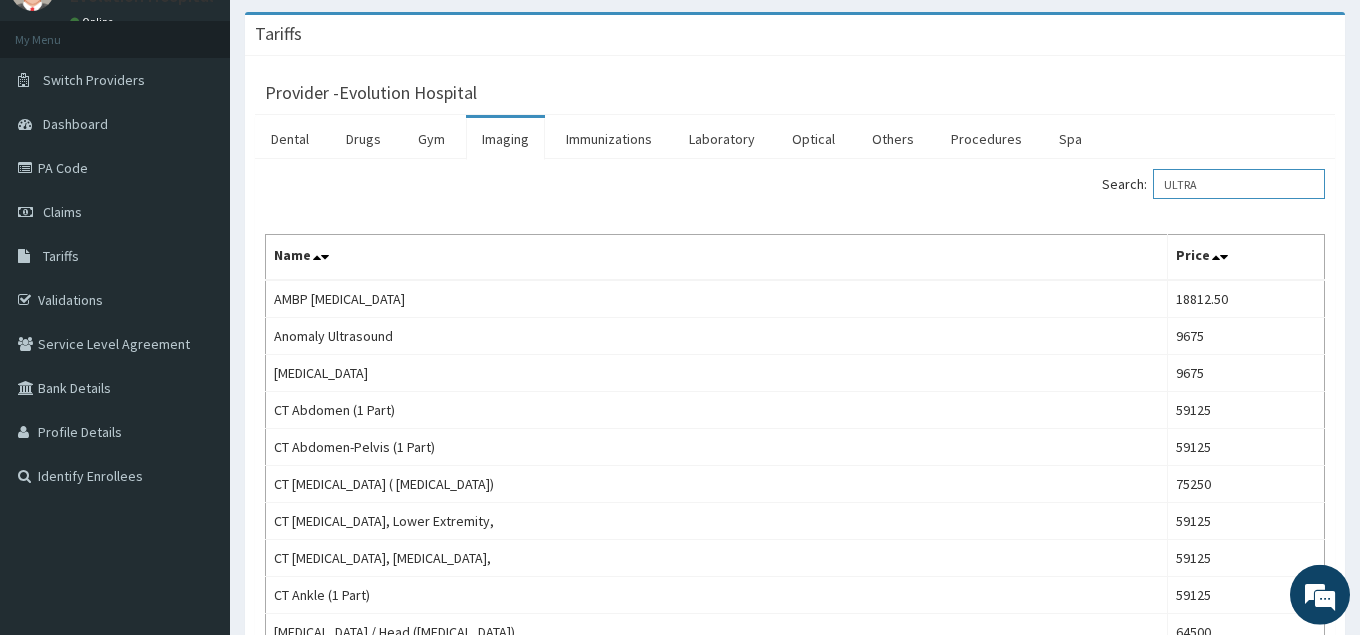 scroll, scrollTop: 0, scrollLeft: 0, axis: both 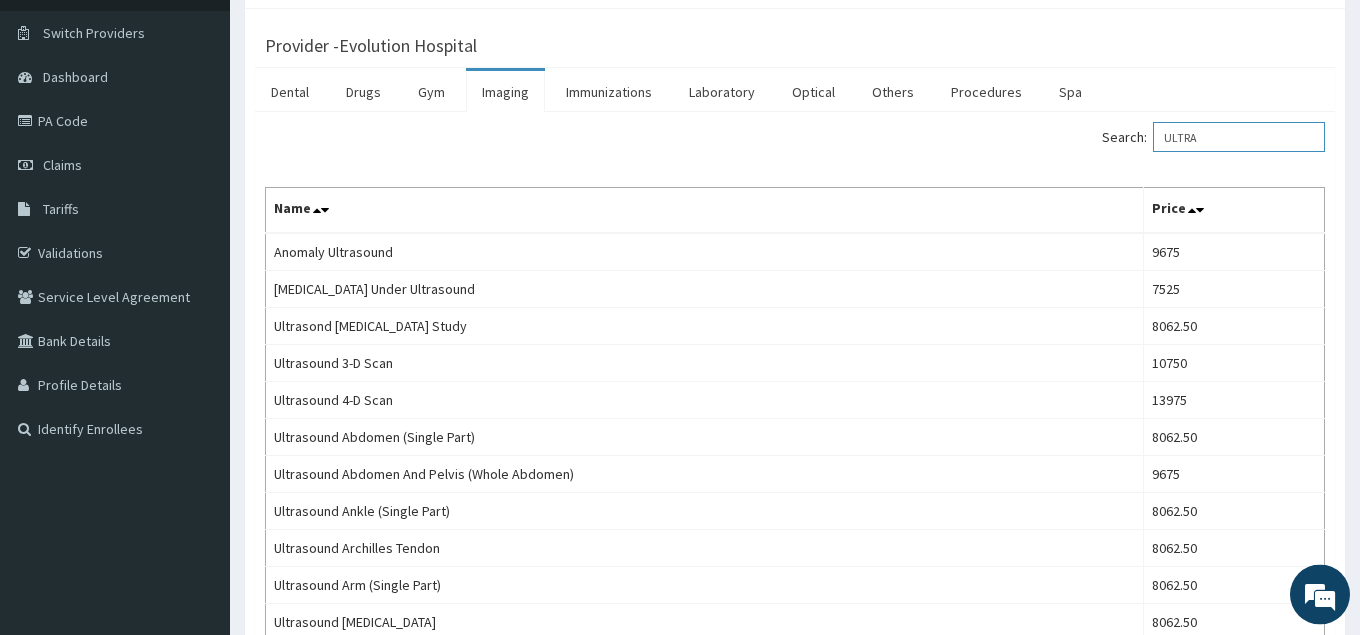 type on "ULTRA" 